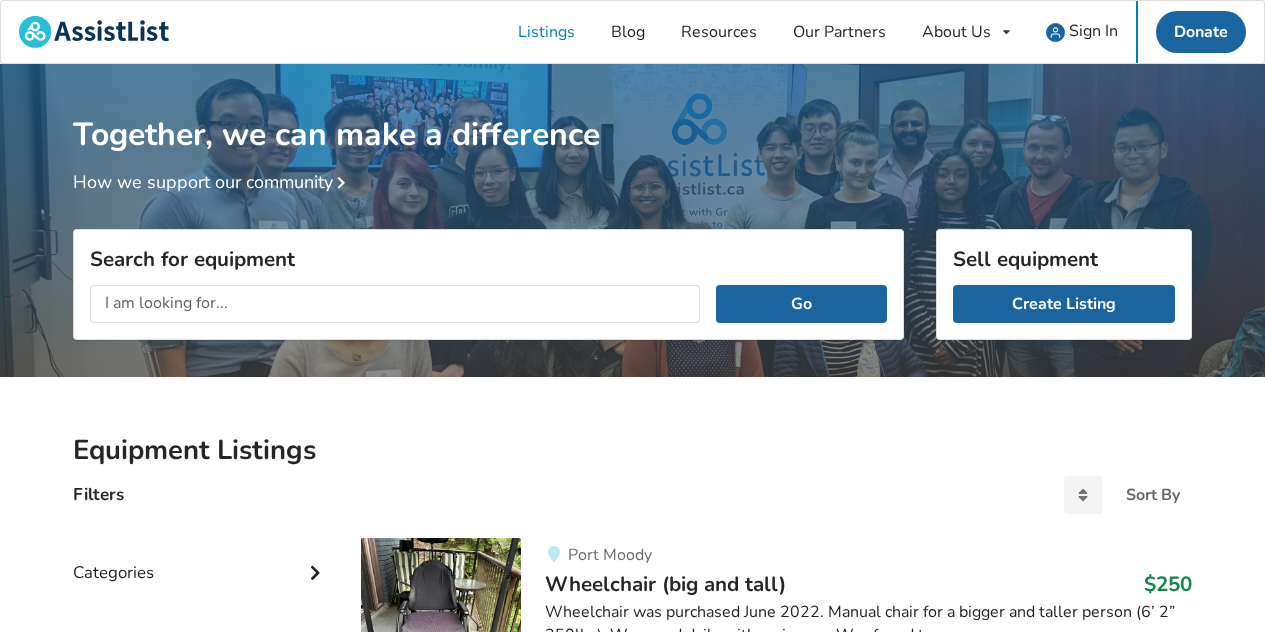 scroll, scrollTop: 64, scrollLeft: 0, axis: vertical 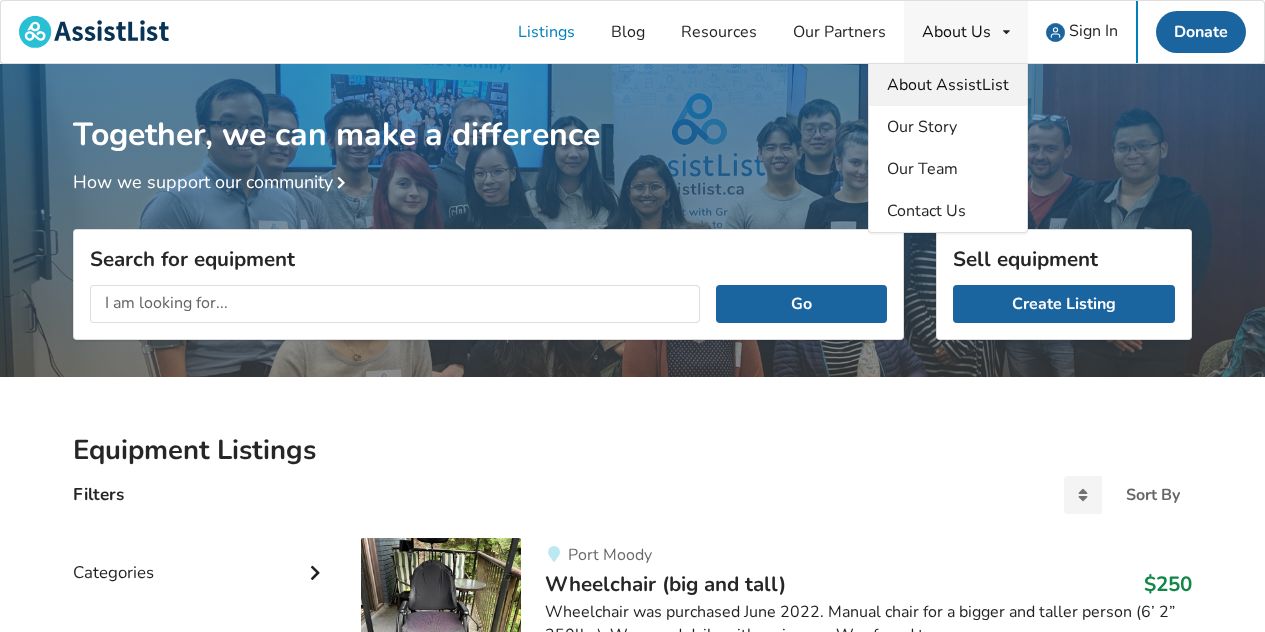 click on "About AssistList" at bounding box center [948, 85] 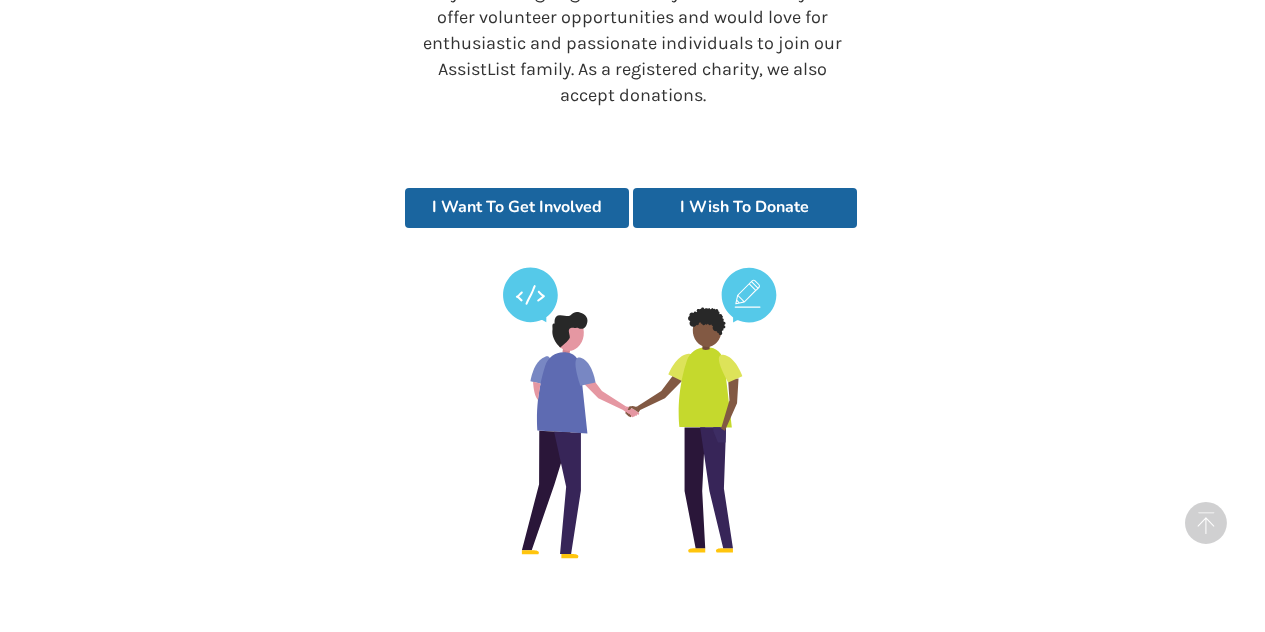 scroll, scrollTop: 4466, scrollLeft: 0, axis: vertical 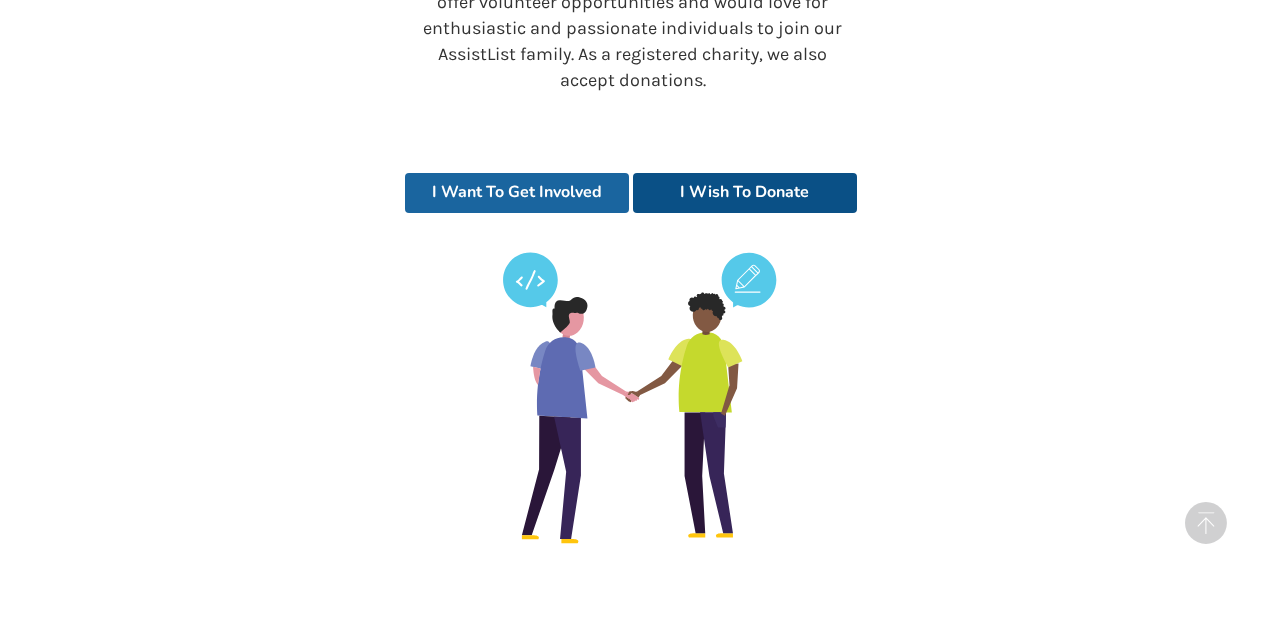 click on "I Wish To Donate" at bounding box center (745, 193) 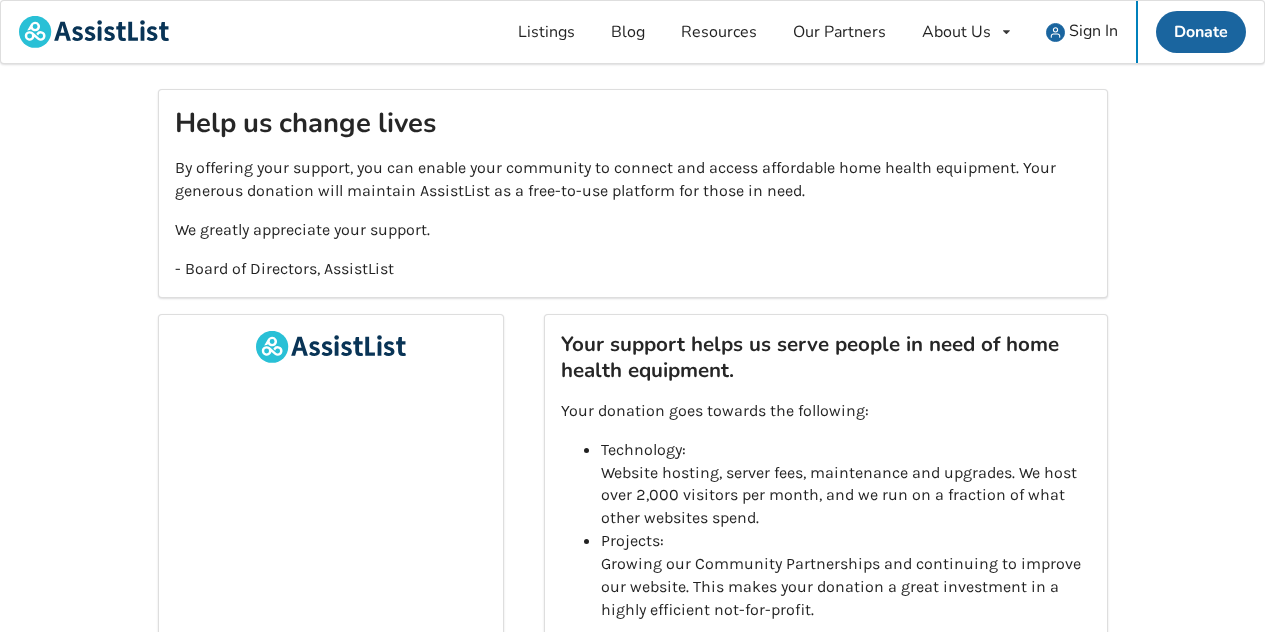 scroll, scrollTop: 0, scrollLeft: 0, axis: both 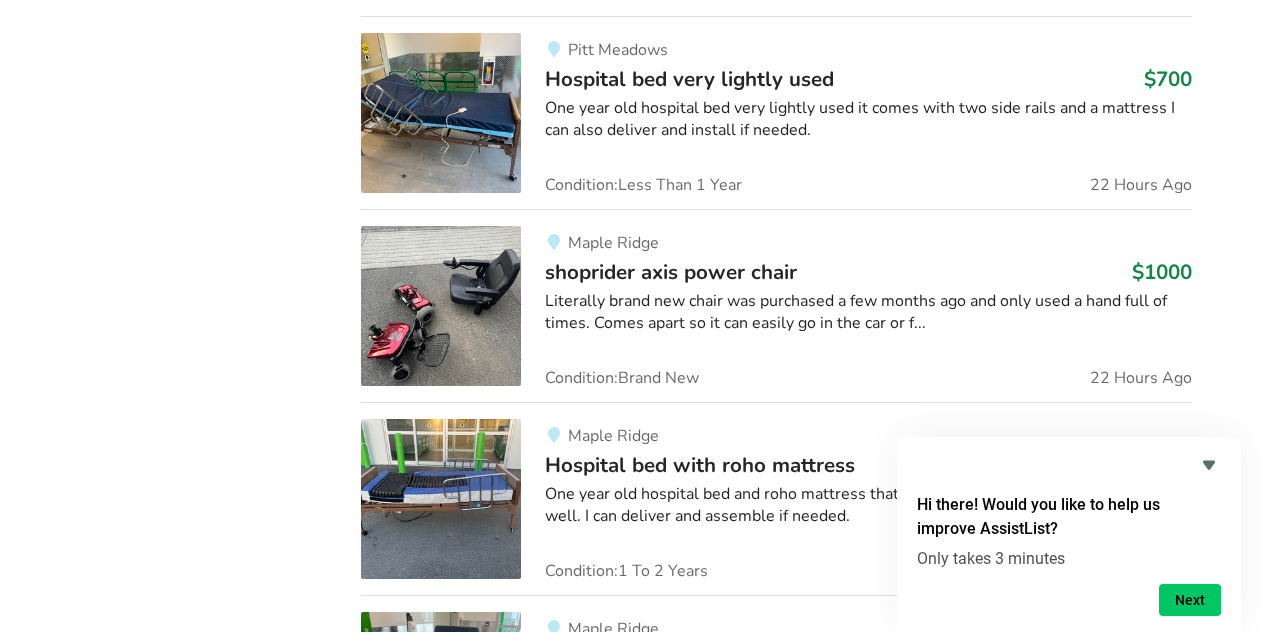 click on "Categories Bathroom Safety Bedroom Equipment Daily Living Aids Mobility Pediatric Equipment Transfer Aids Vision Aids Locations Current location or Enter your Postal Code Go Distance from  10  km 10km 25 40 55 70 85 100km Abbotsford Burnaby Chilliwack Coquitlam Delta Langley Maple Ridge Mission New Westminster Northern Interior BC North Vancouver Northwest BC Pitt Meadows Port Coquitlam Port Moody Richmond Surrey Vancouver West Vancouver White Rock Other Price Min Price Max Price Apply Conditions Brand New Less Than 1 Year 1 To 2 Years 3 To 5 Years Over 5 Years Stay connected with Assistlist" at bounding box center (201, -86) 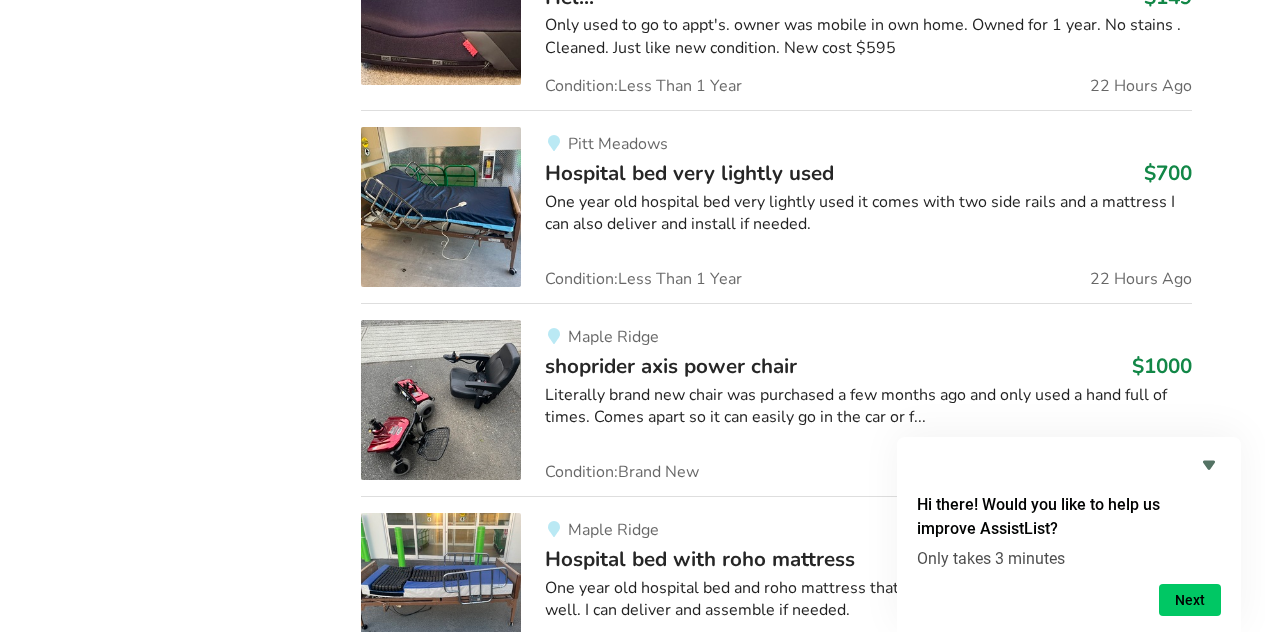 scroll, scrollTop: 1578, scrollLeft: 0, axis: vertical 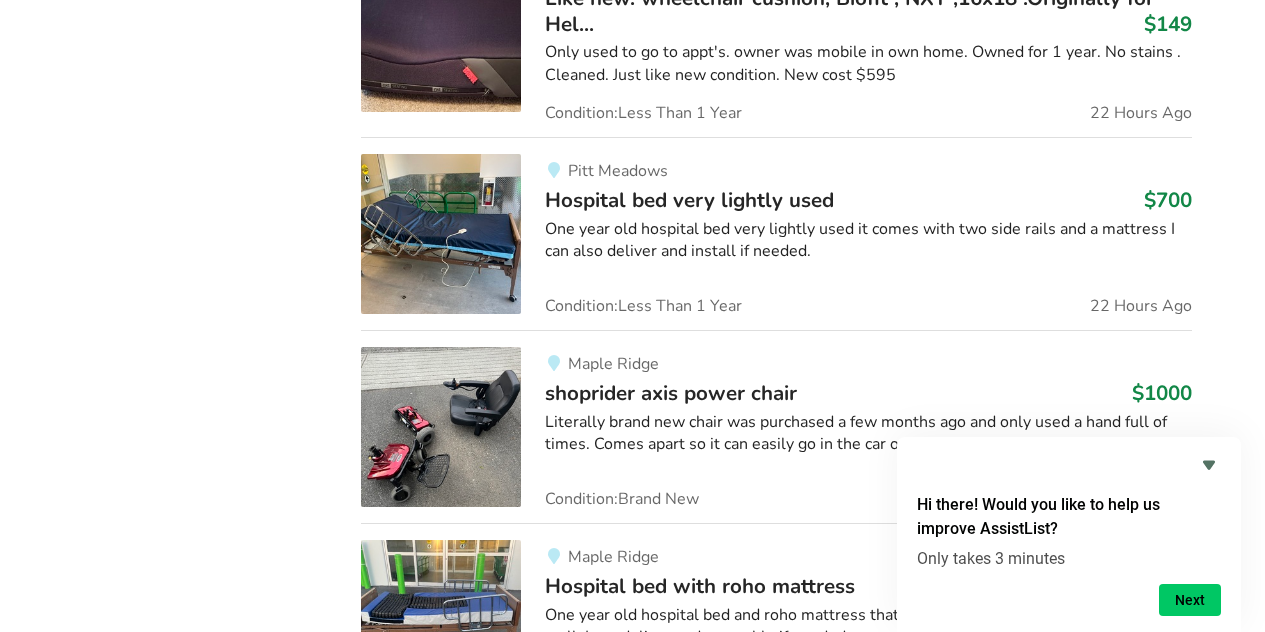 click at bounding box center [441, 234] 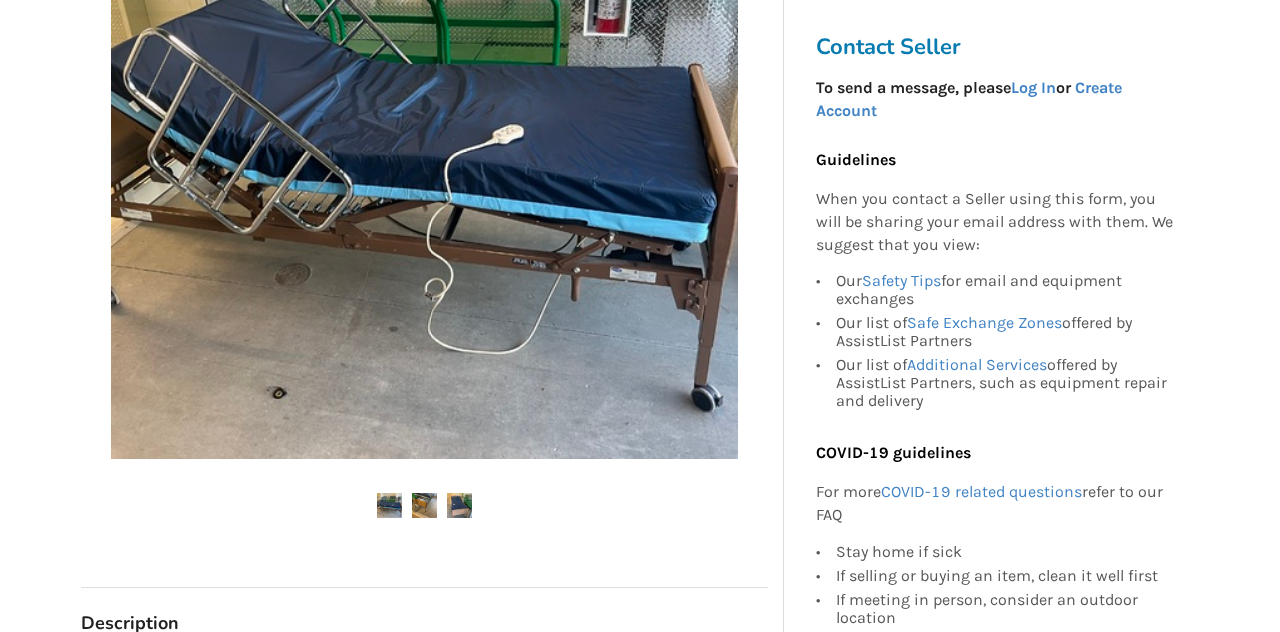 scroll, scrollTop: 546, scrollLeft: 0, axis: vertical 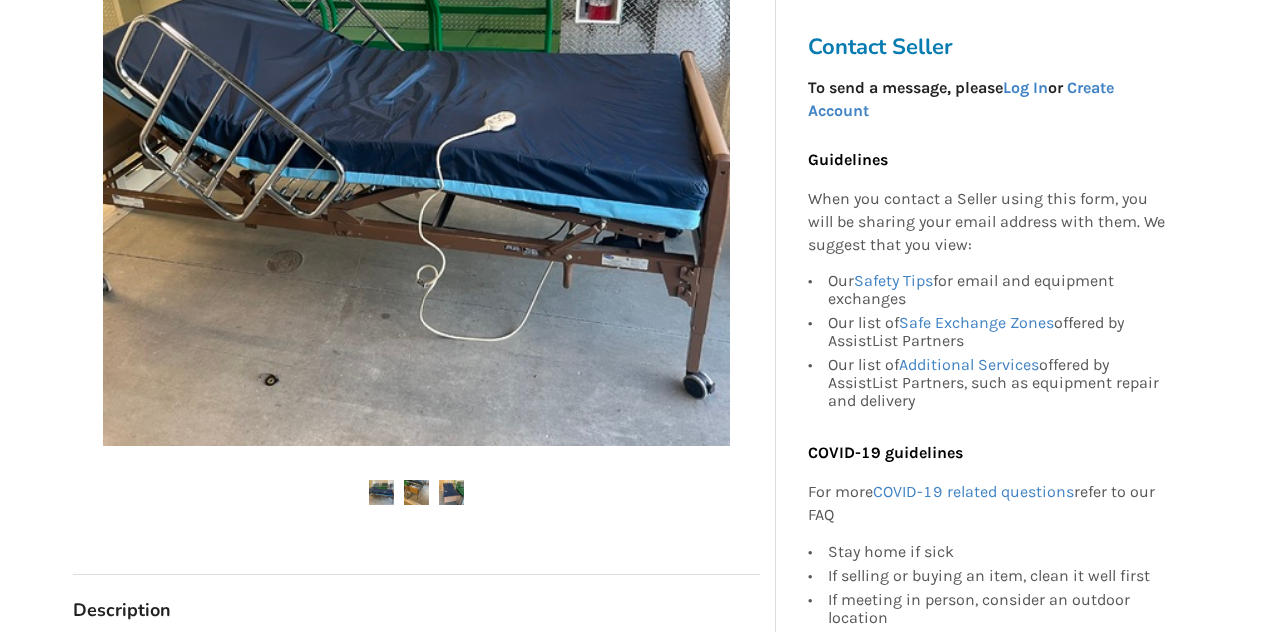 click at bounding box center [416, 132] 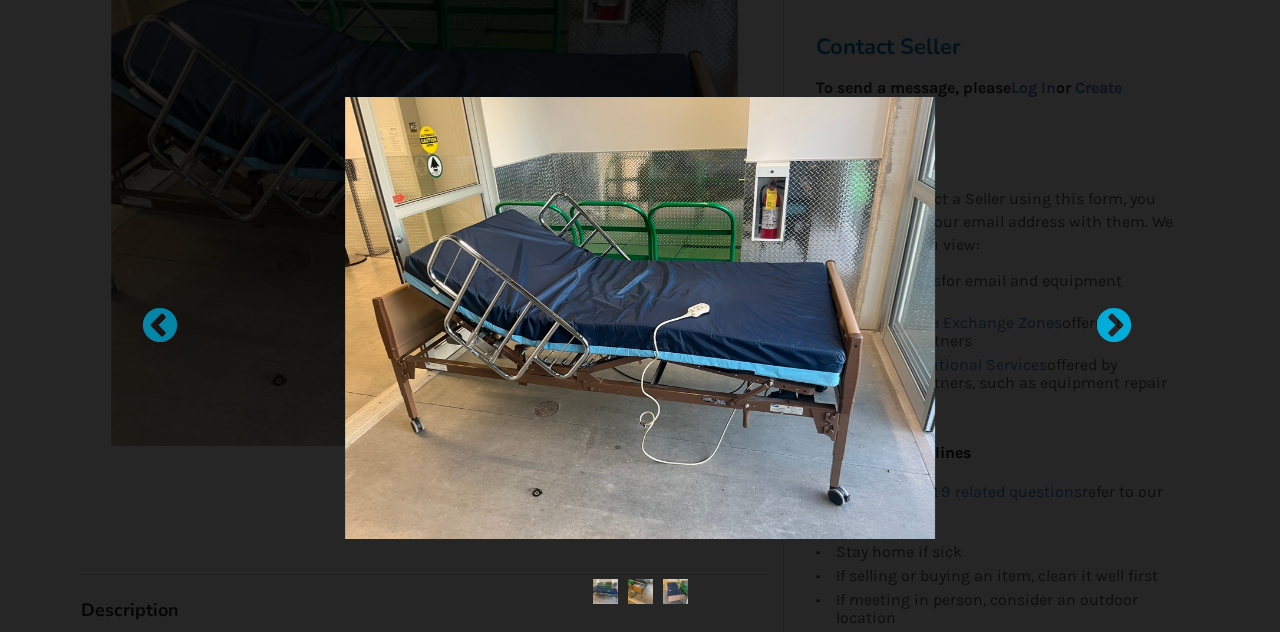 click at bounding box center [1104, 316] 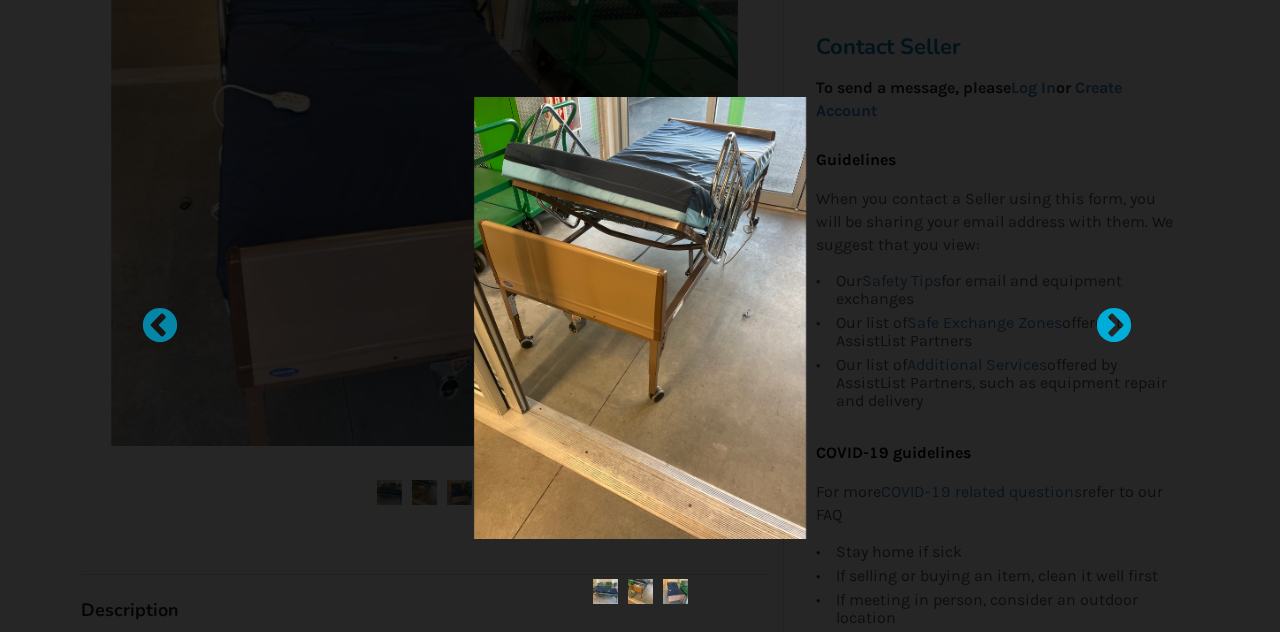 click at bounding box center (1104, 316) 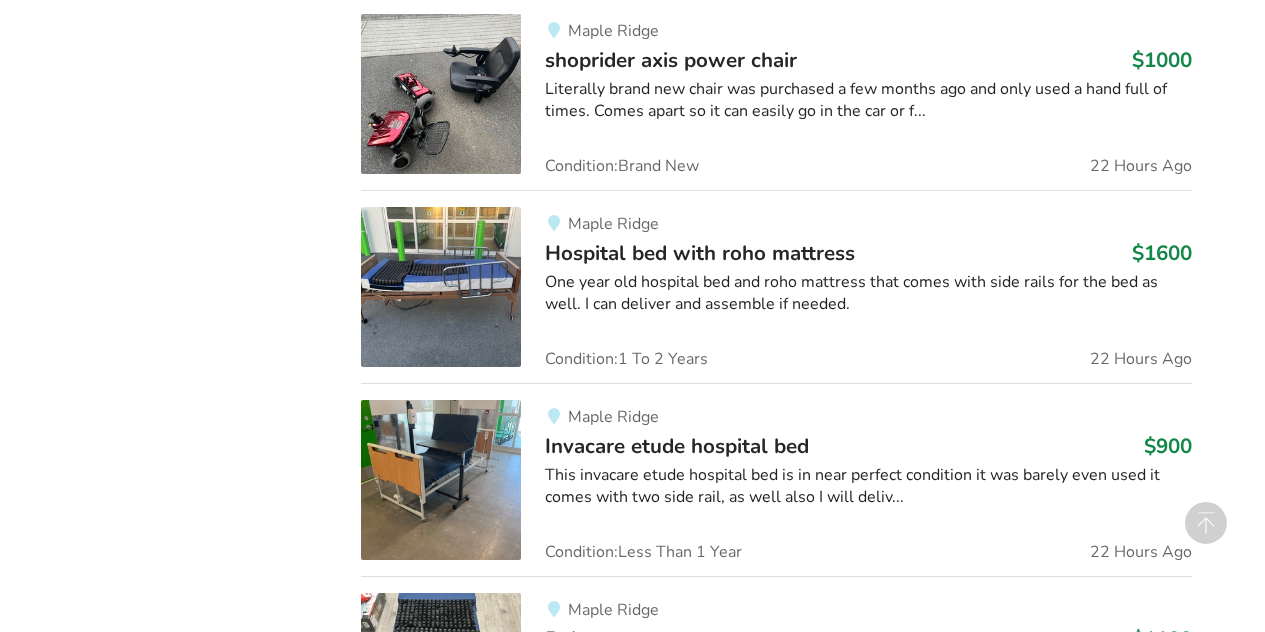 scroll, scrollTop: 1976, scrollLeft: 0, axis: vertical 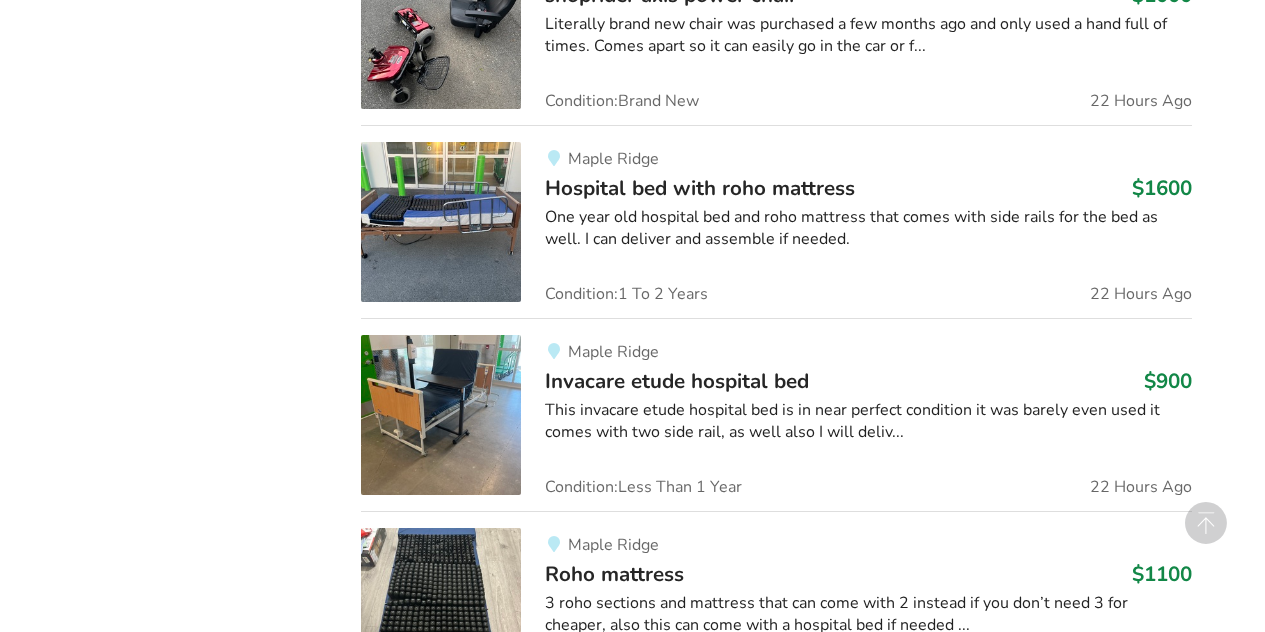 click at bounding box center (441, 222) 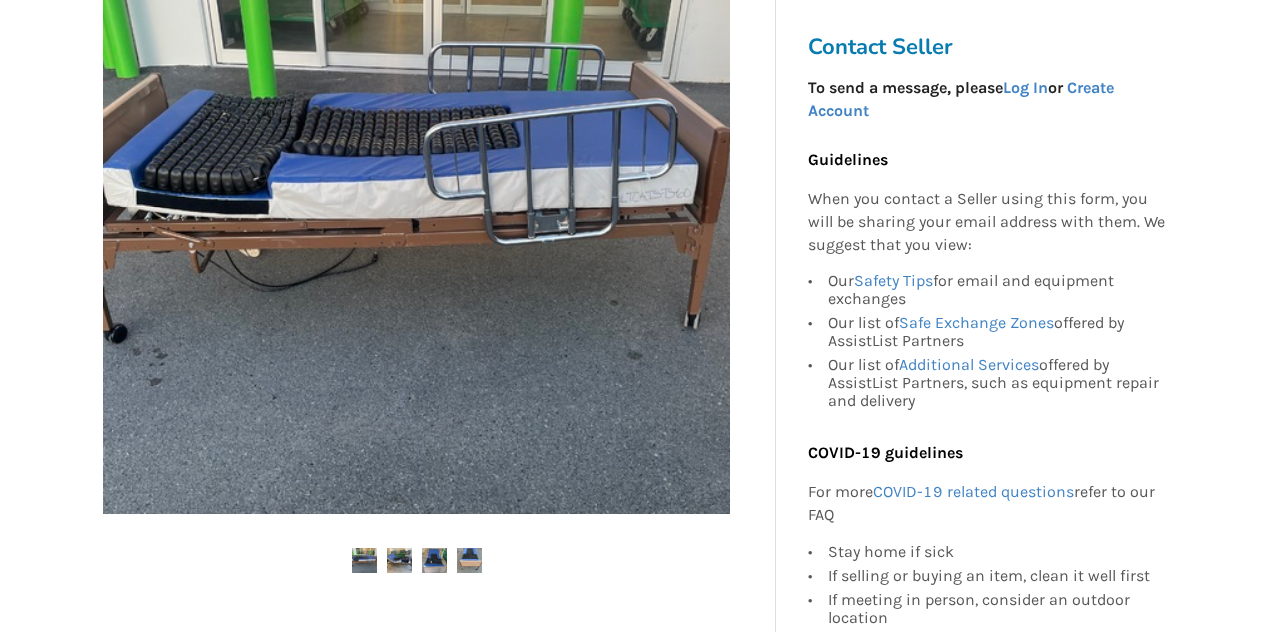 scroll, scrollTop: 479, scrollLeft: 0, axis: vertical 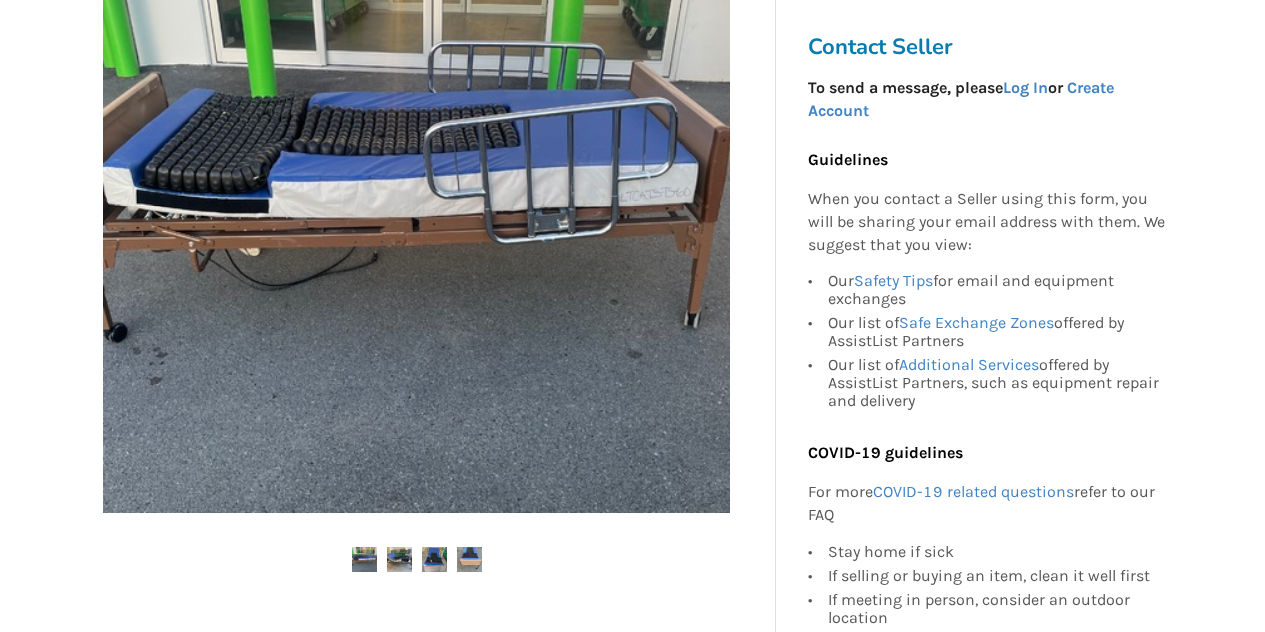 click at bounding box center (399, 559) 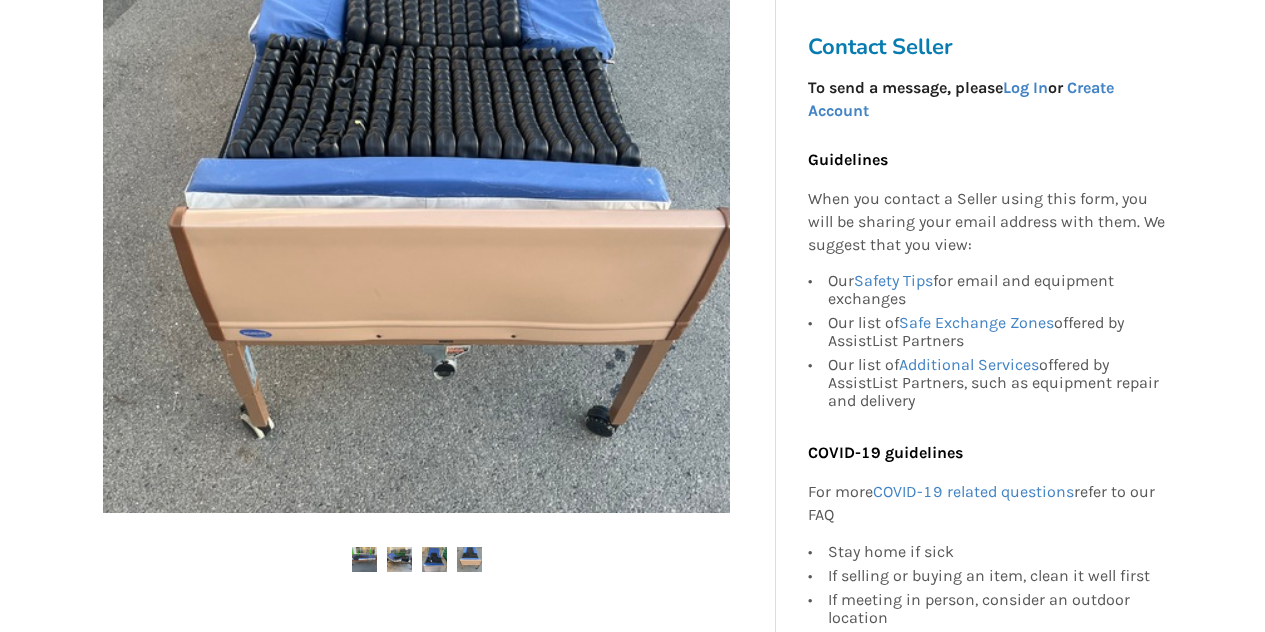 click at bounding box center [434, 559] 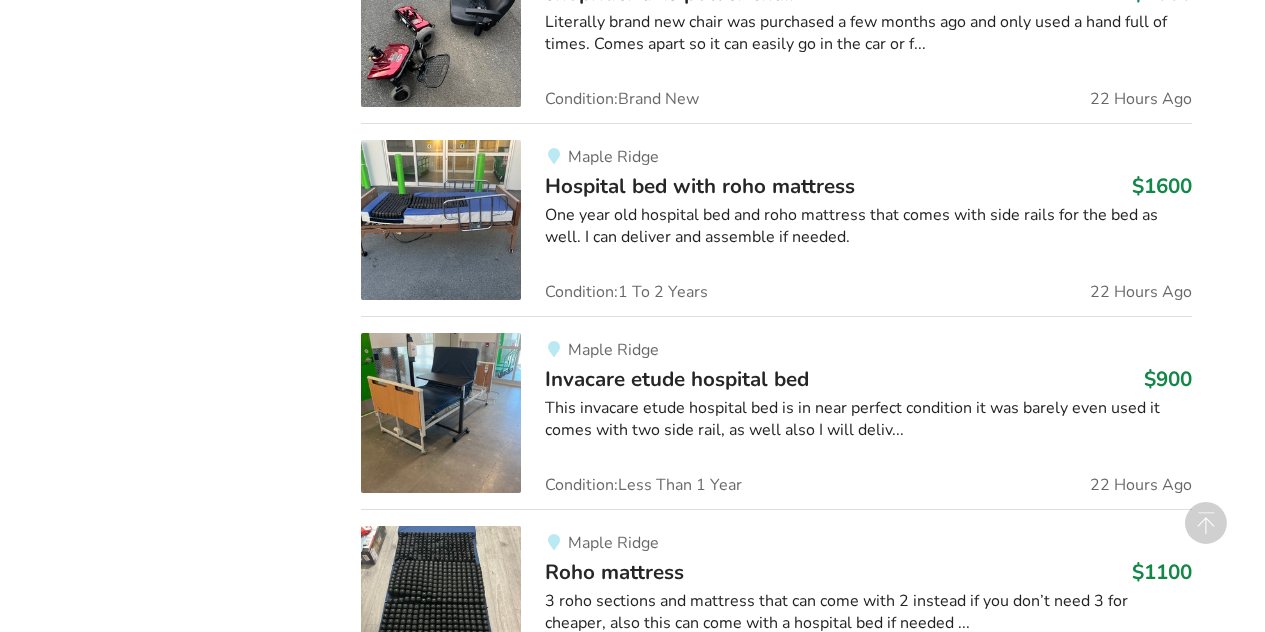 scroll, scrollTop: 1980, scrollLeft: 0, axis: vertical 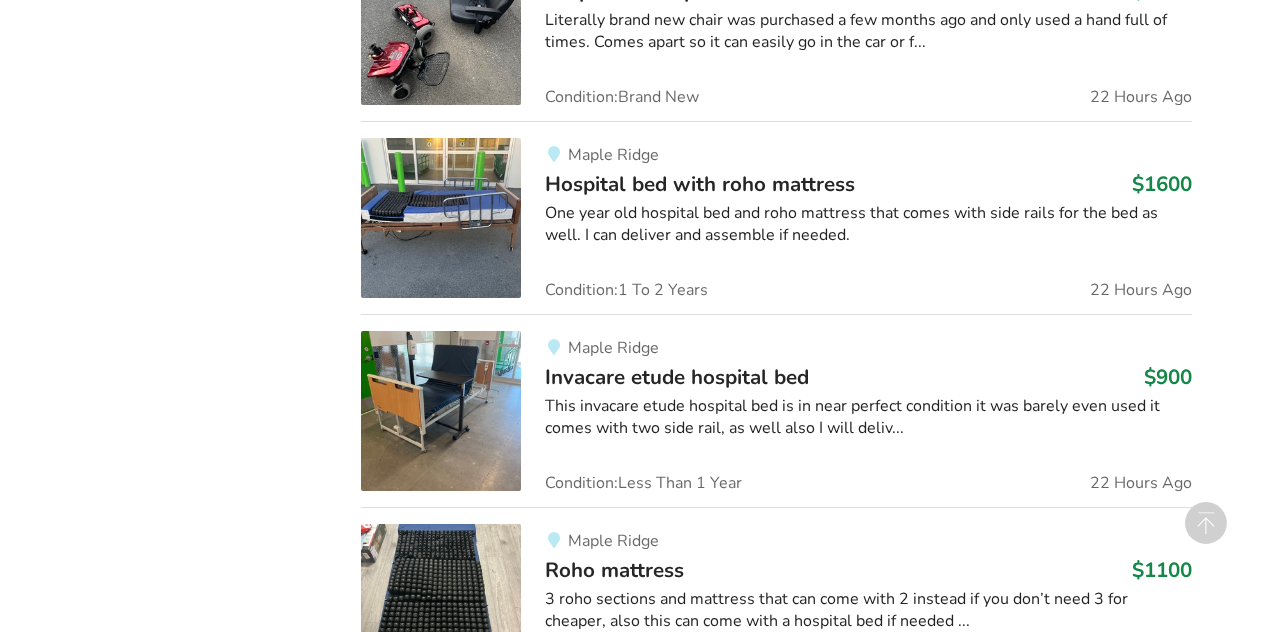 click at bounding box center (441, 411) 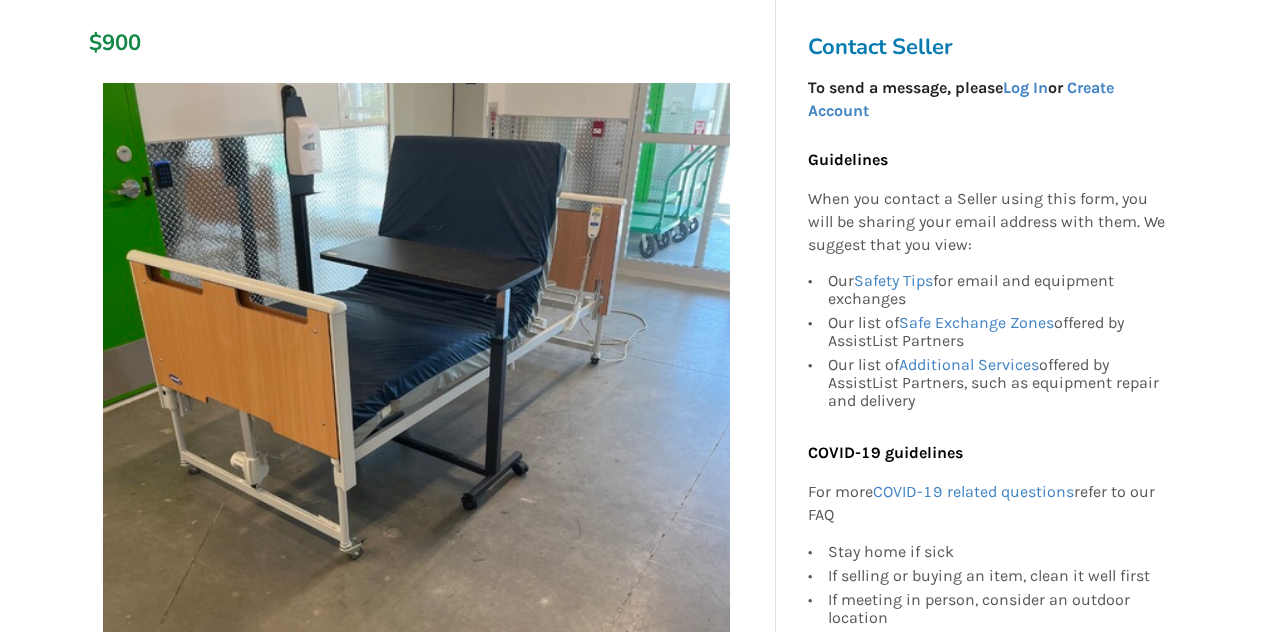 scroll, scrollTop: 533, scrollLeft: 0, axis: vertical 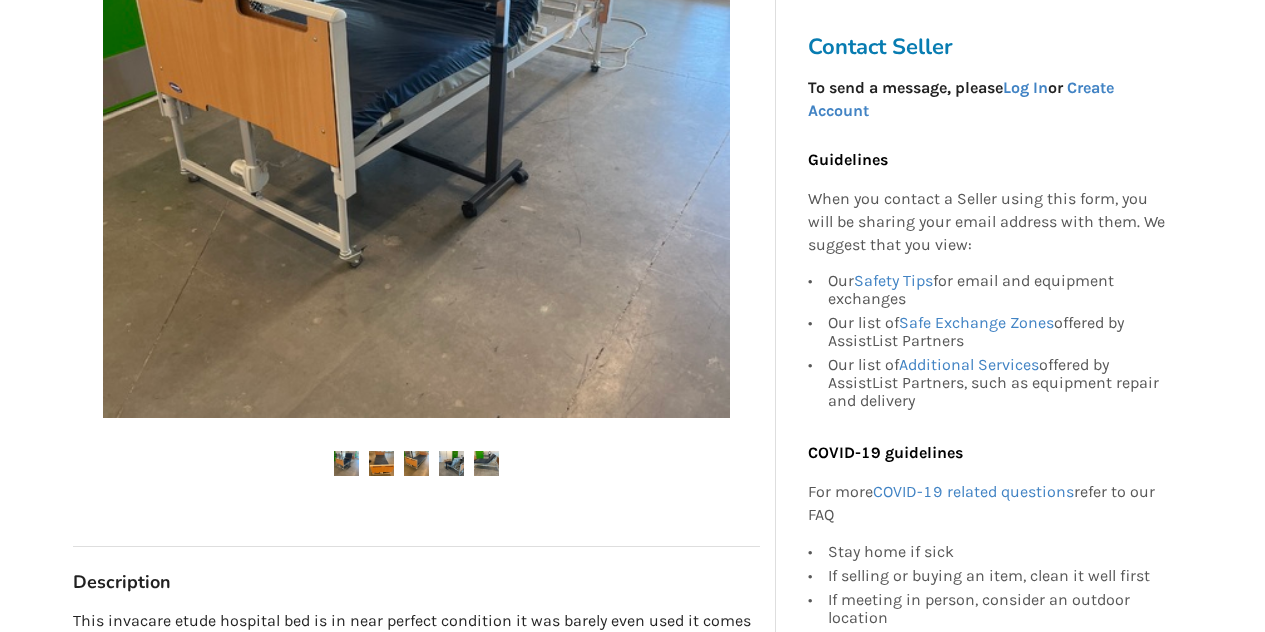 click at bounding box center [346, 463] 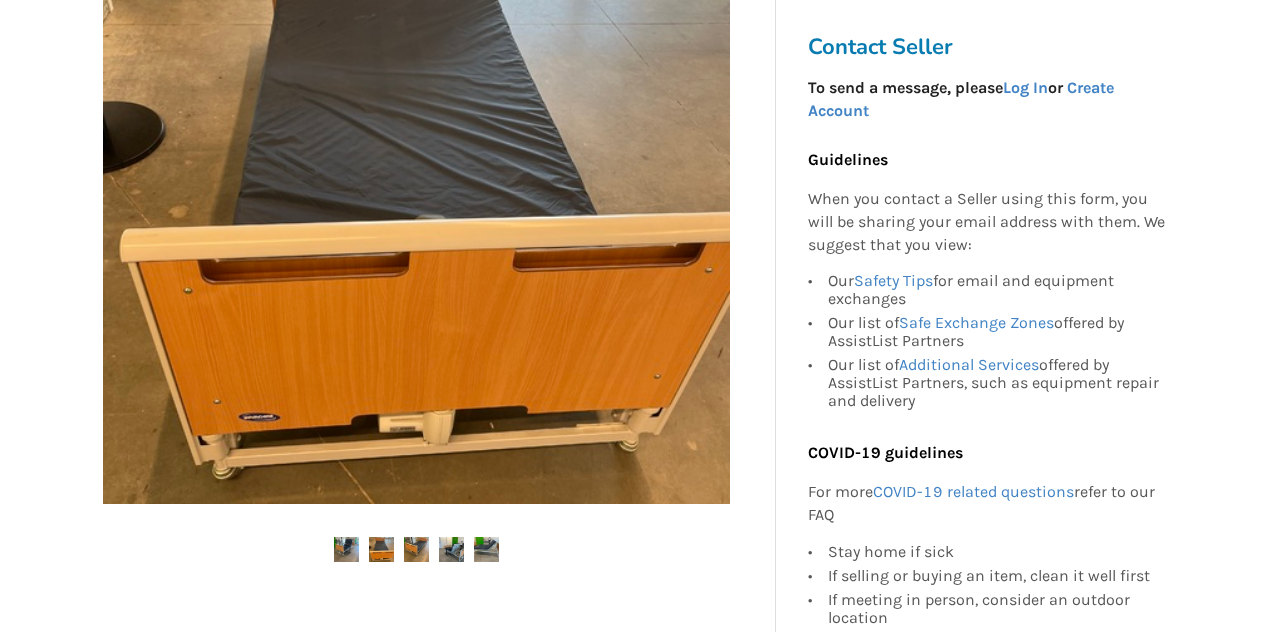 scroll, scrollTop: 411, scrollLeft: 0, axis: vertical 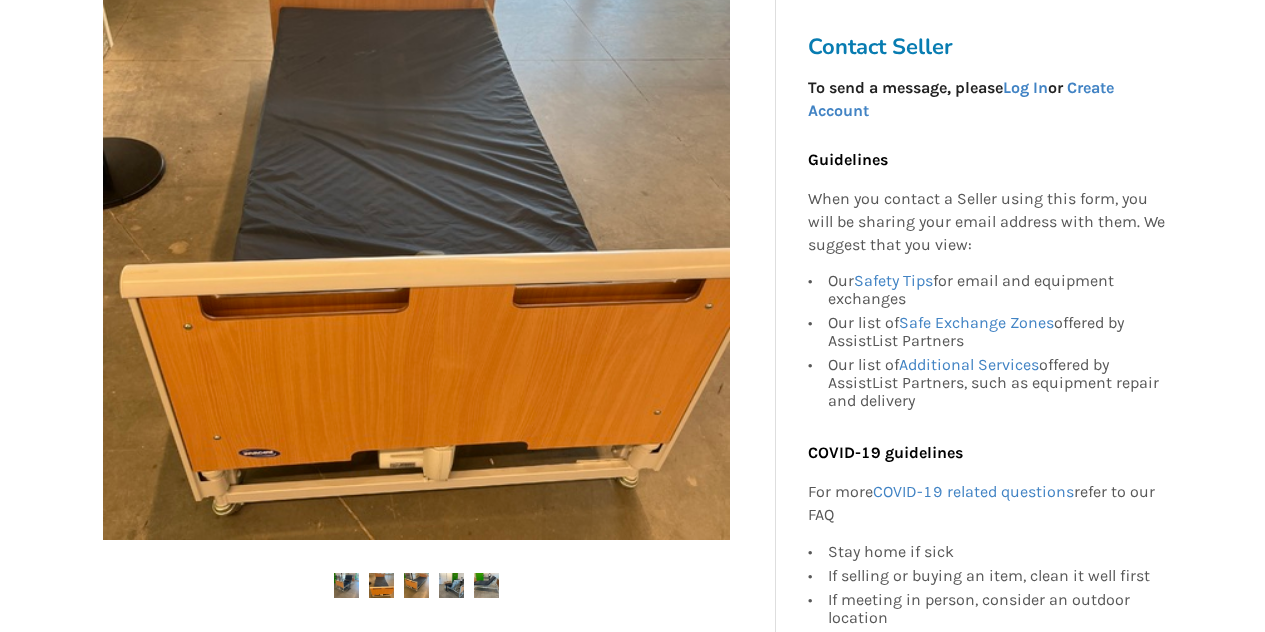 click at bounding box center [416, 585] 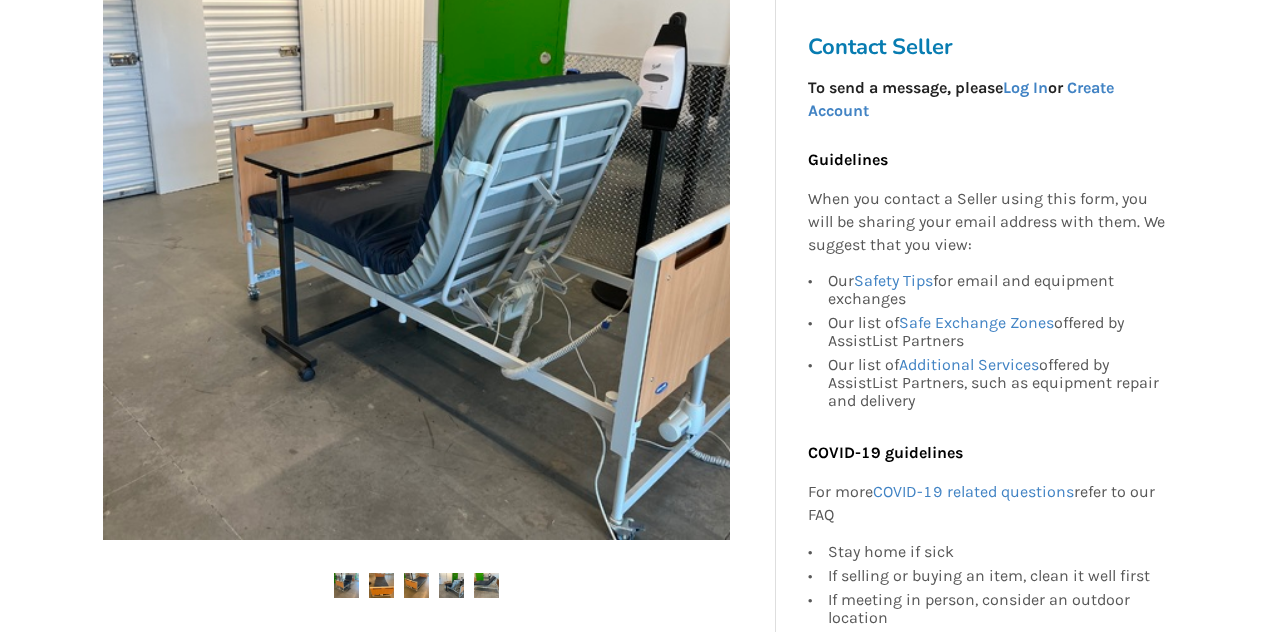 click at bounding box center (451, 585) 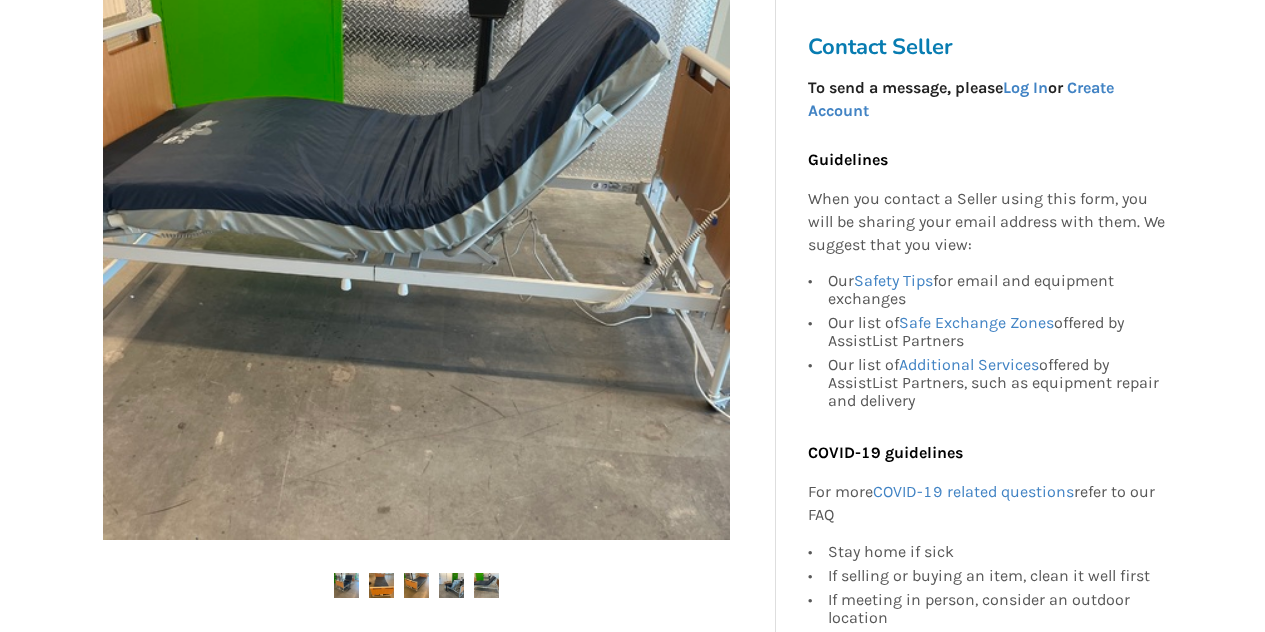 click at bounding box center (486, 585) 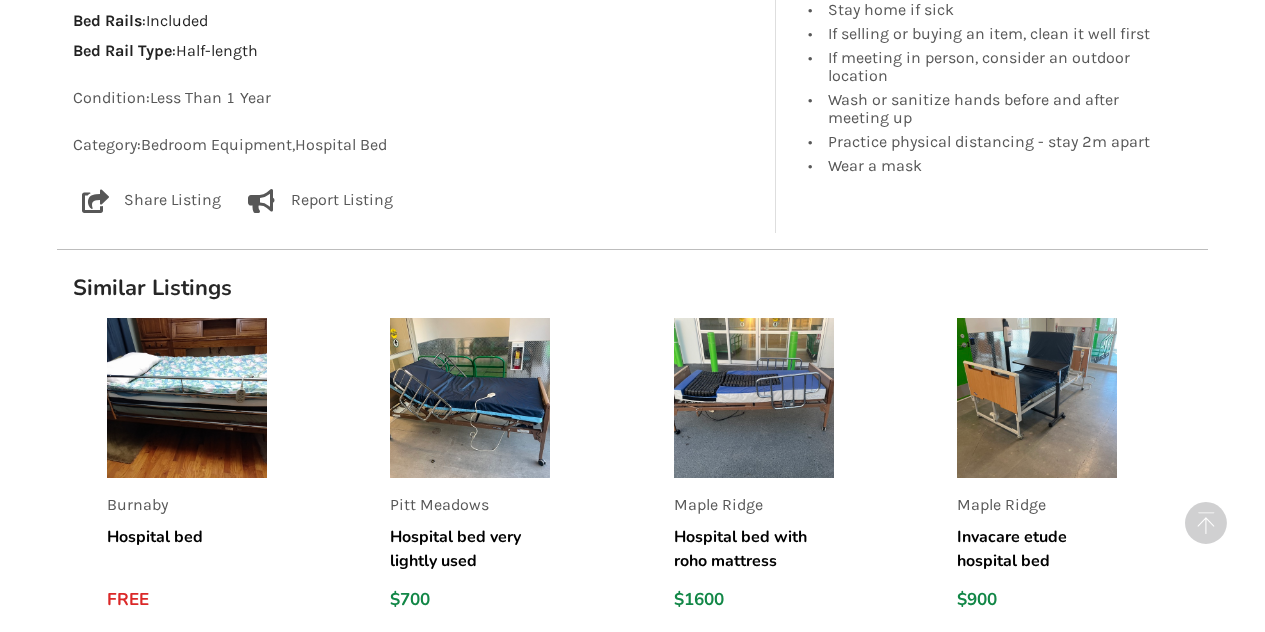 scroll, scrollTop: 1482, scrollLeft: 0, axis: vertical 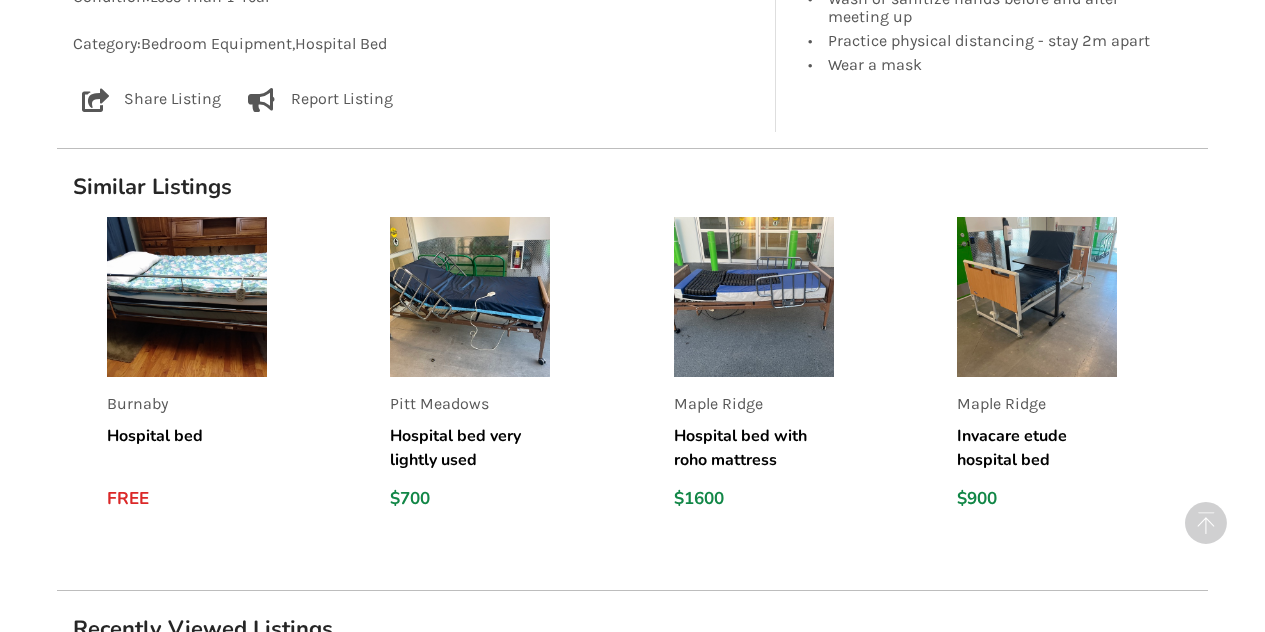 click at bounding box center [187, 297] 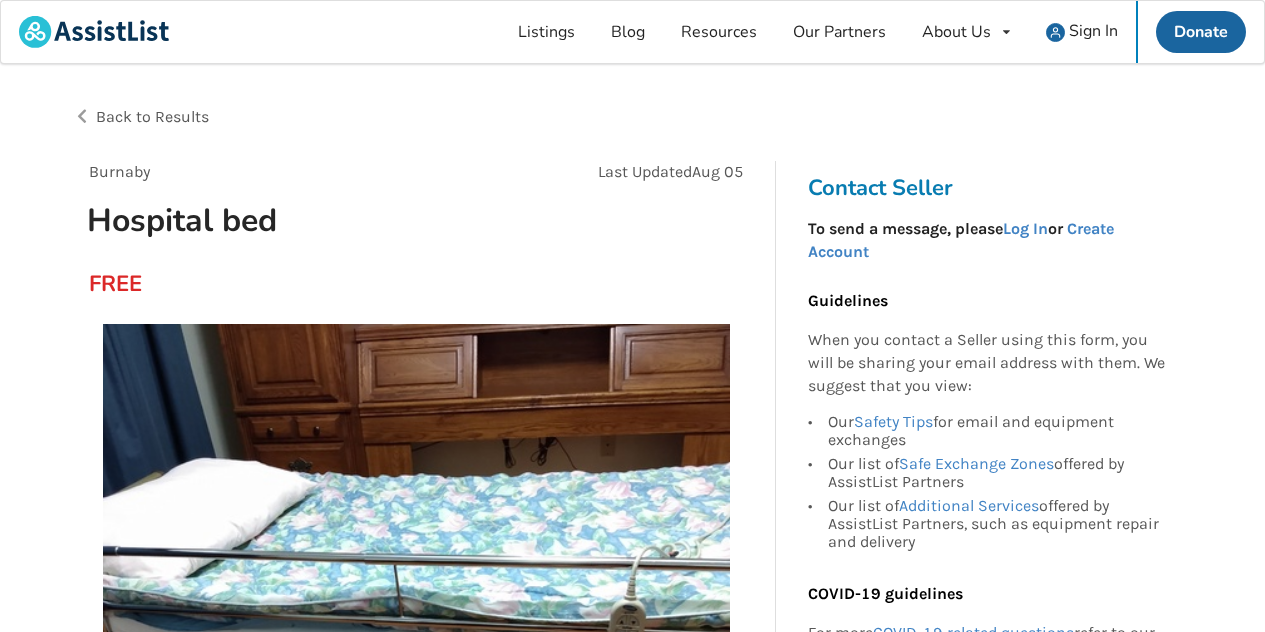 scroll, scrollTop: 0, scrollLeft: 0, axis: both 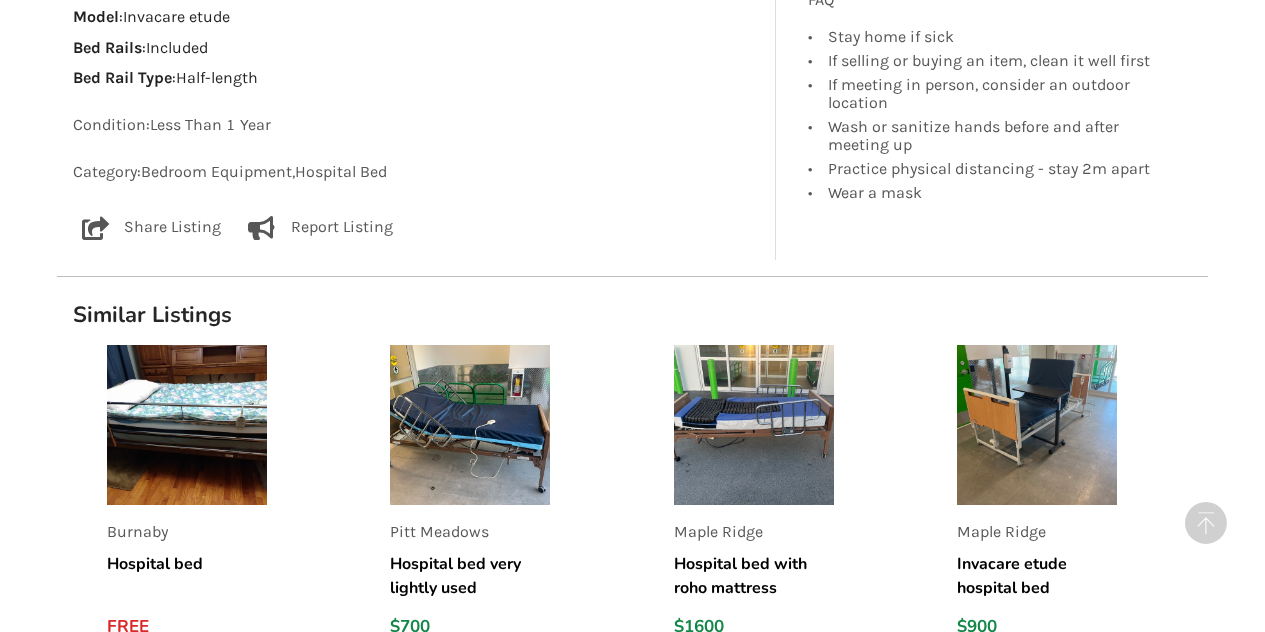 click at bounding box center [187, 425] 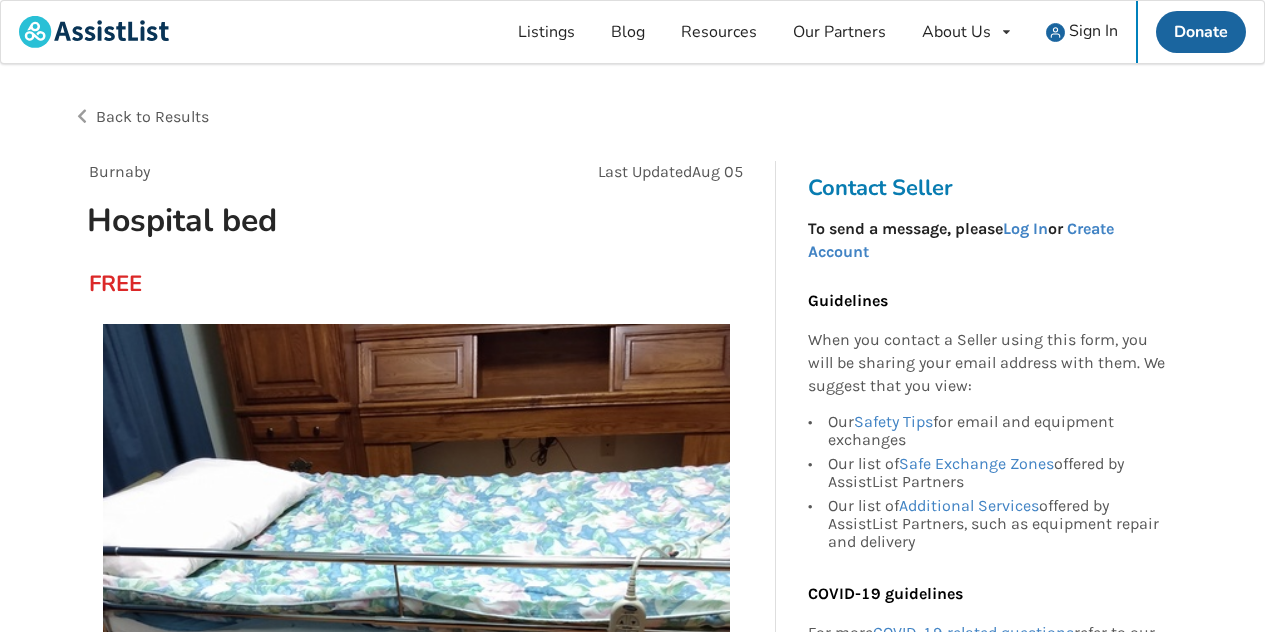 scroll, scrollTop: 0, scrollLeft: 0, axis: both 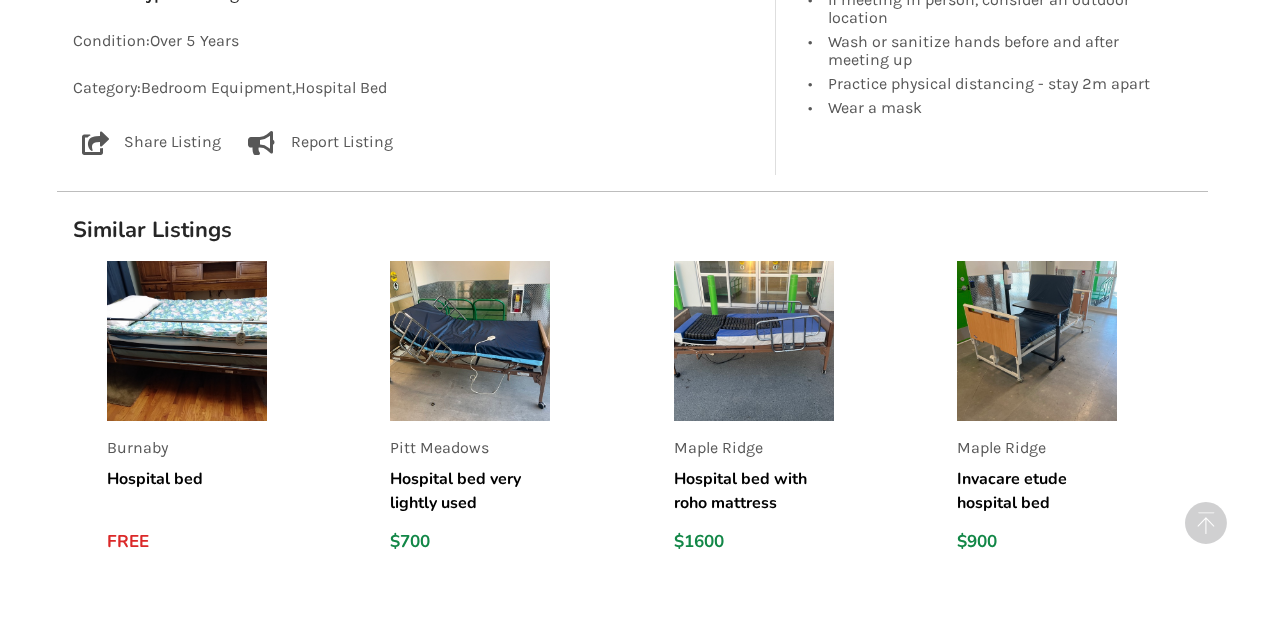 click at bounding box center (187, 341) 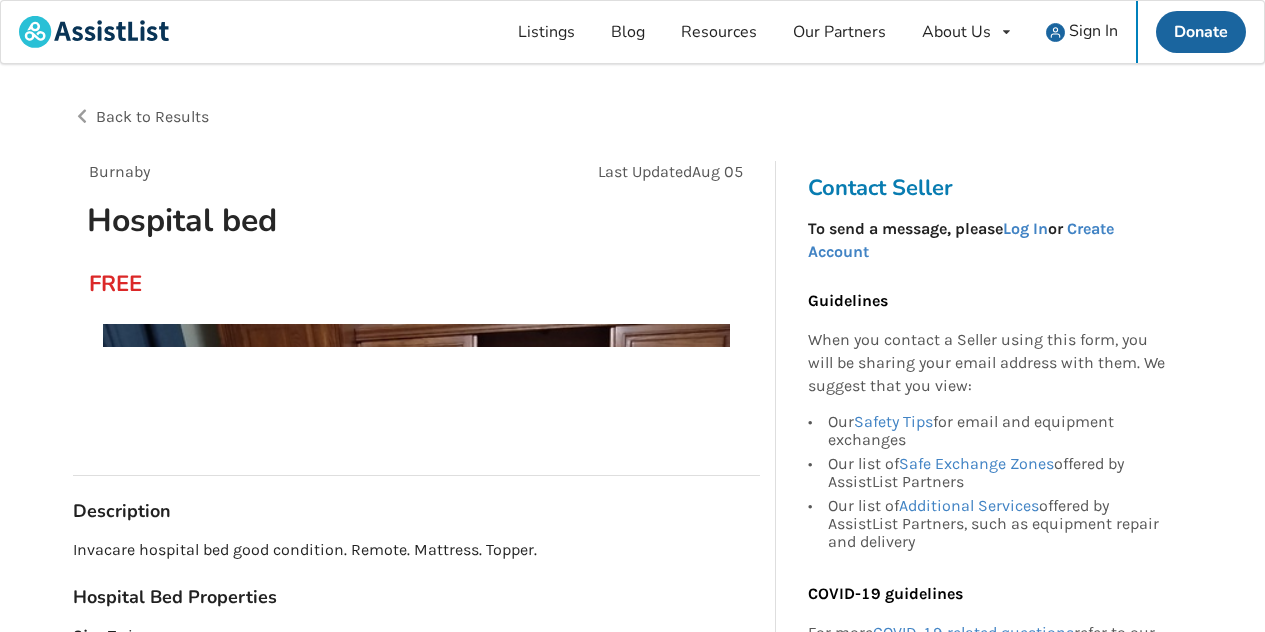 scroll, scrollTop: 0, scrollLeft: 0, axis: both 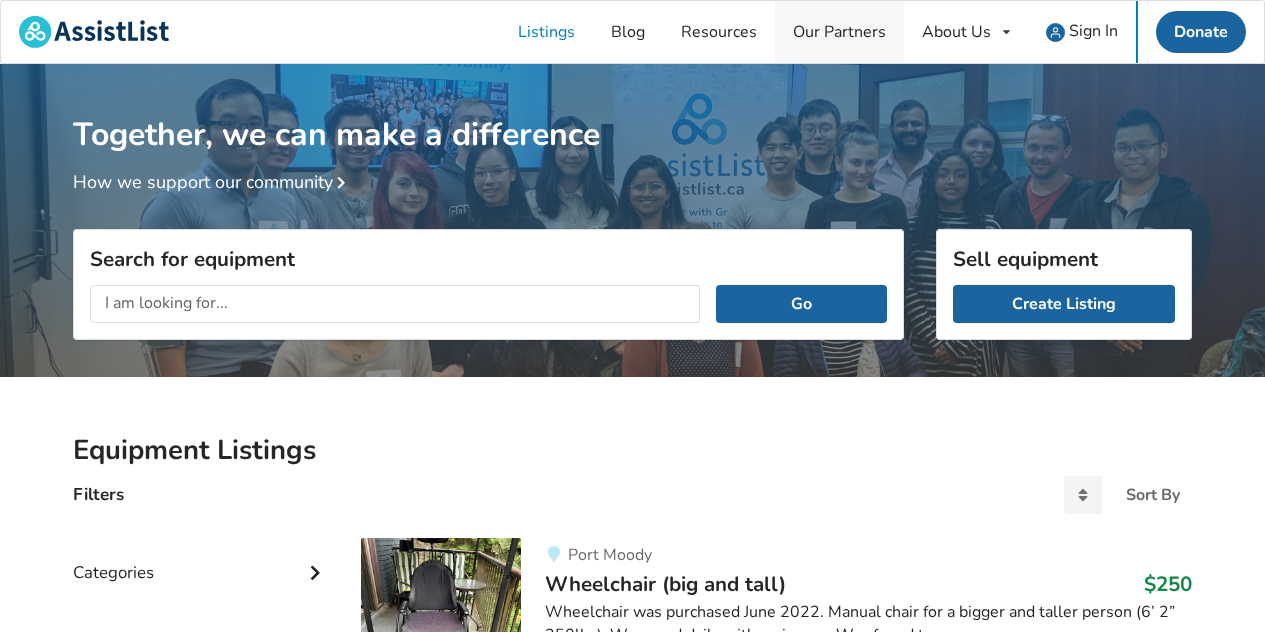 click on "Our Partners" at bounding box center (839, 32) 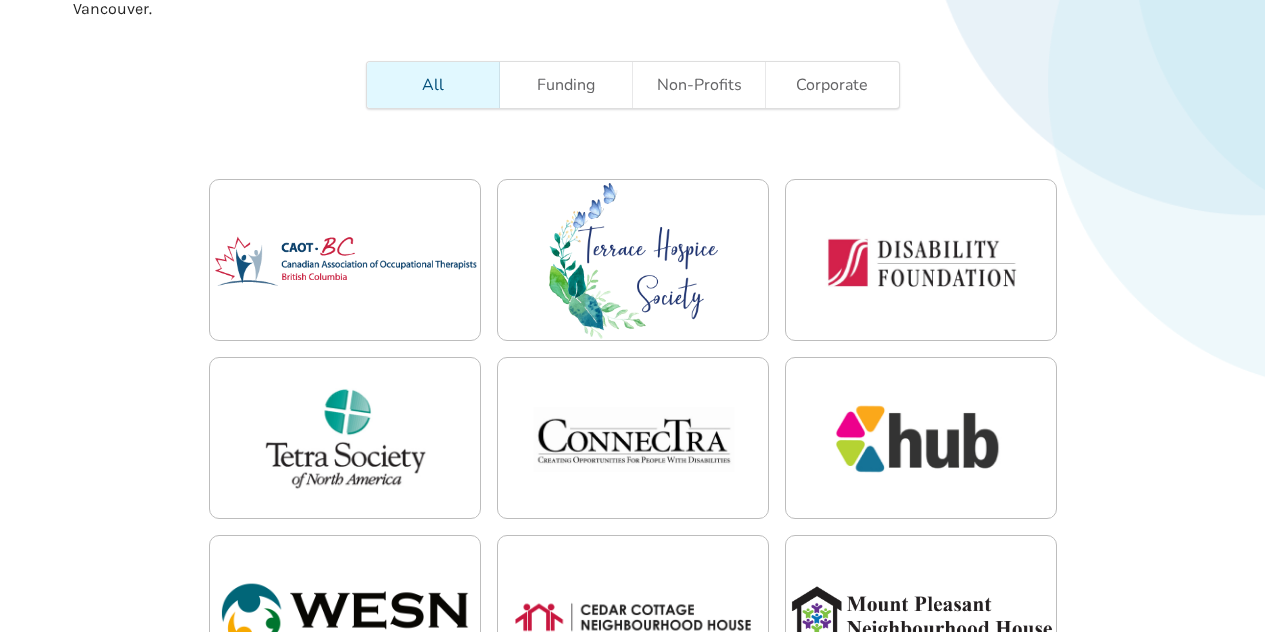 scroll, scrollTop: 0, scrollLeft: 0, axis: both 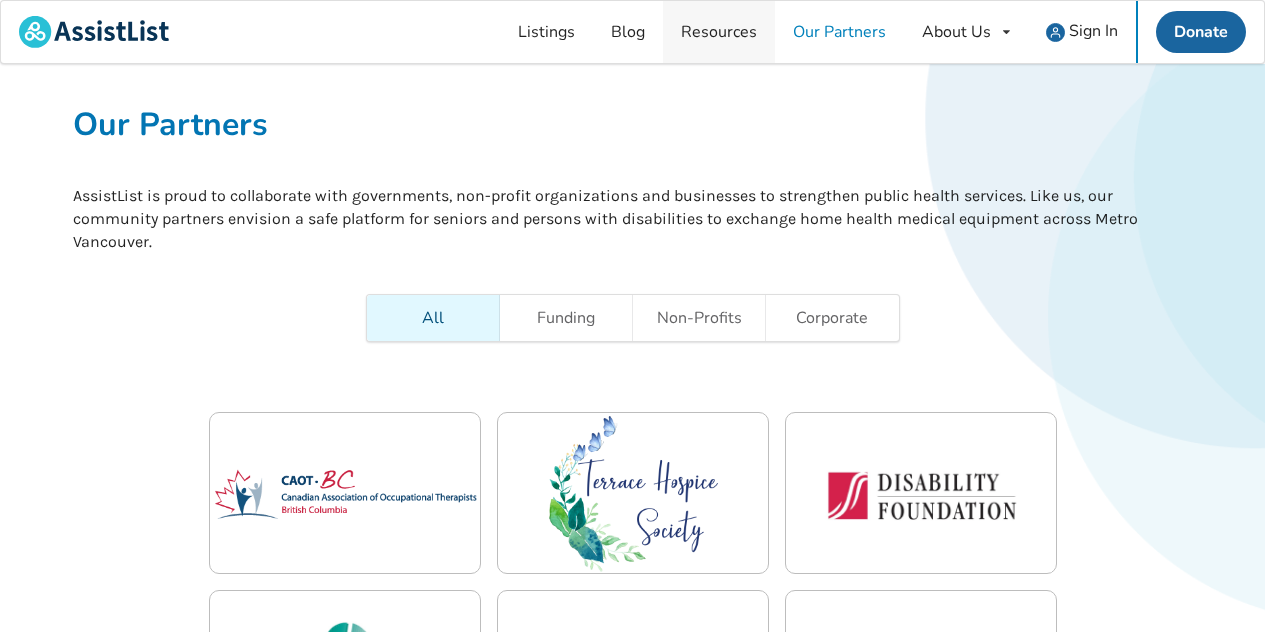 click on "Resources" at bounding box center (719, 32) 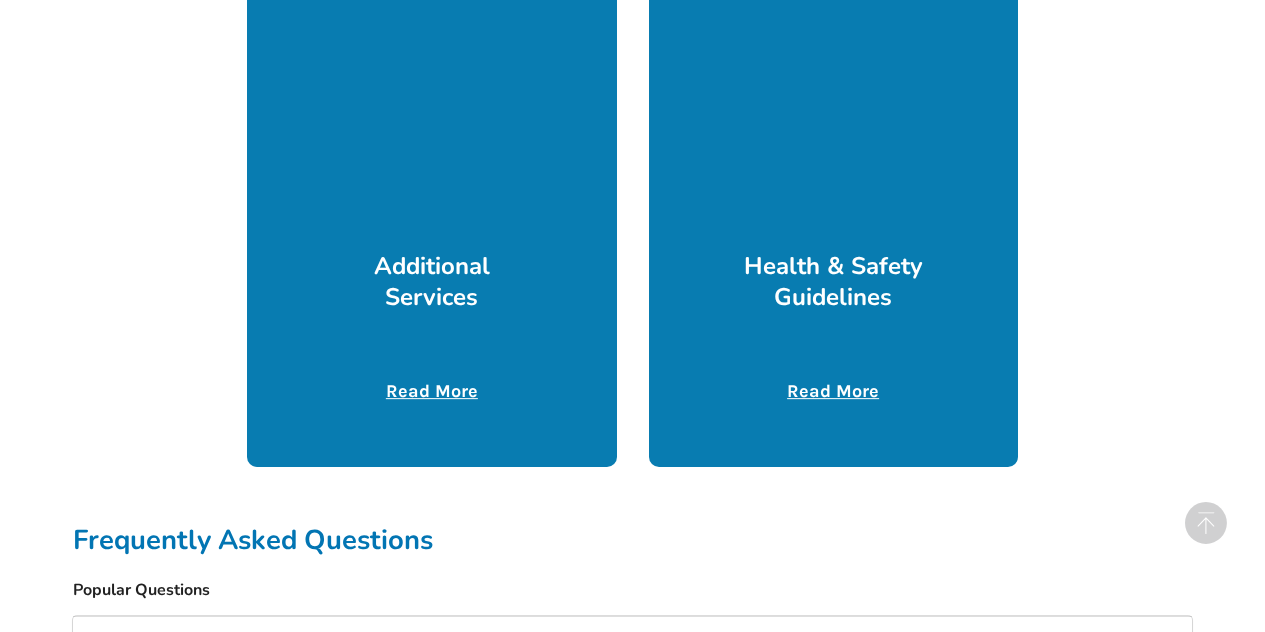 scroll, scrollTop: 1456, scrollLeft: 0, axis: vertical 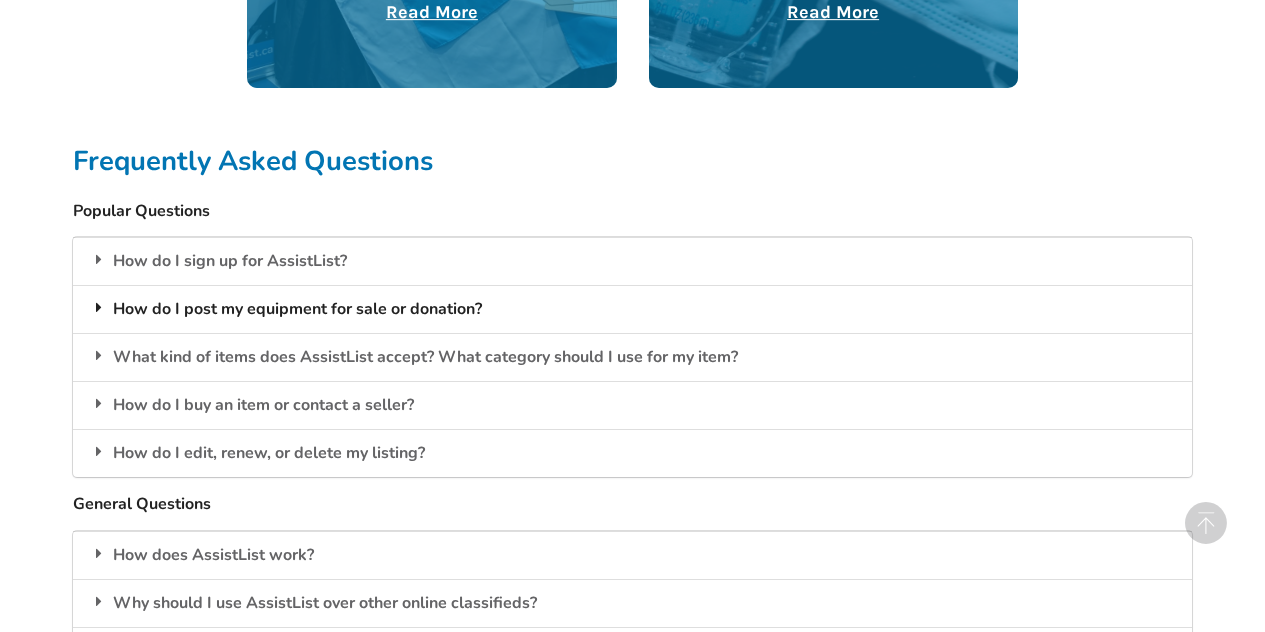 click on "How do I post my equipment for sale or donation?" at bounding box center [632, 309] 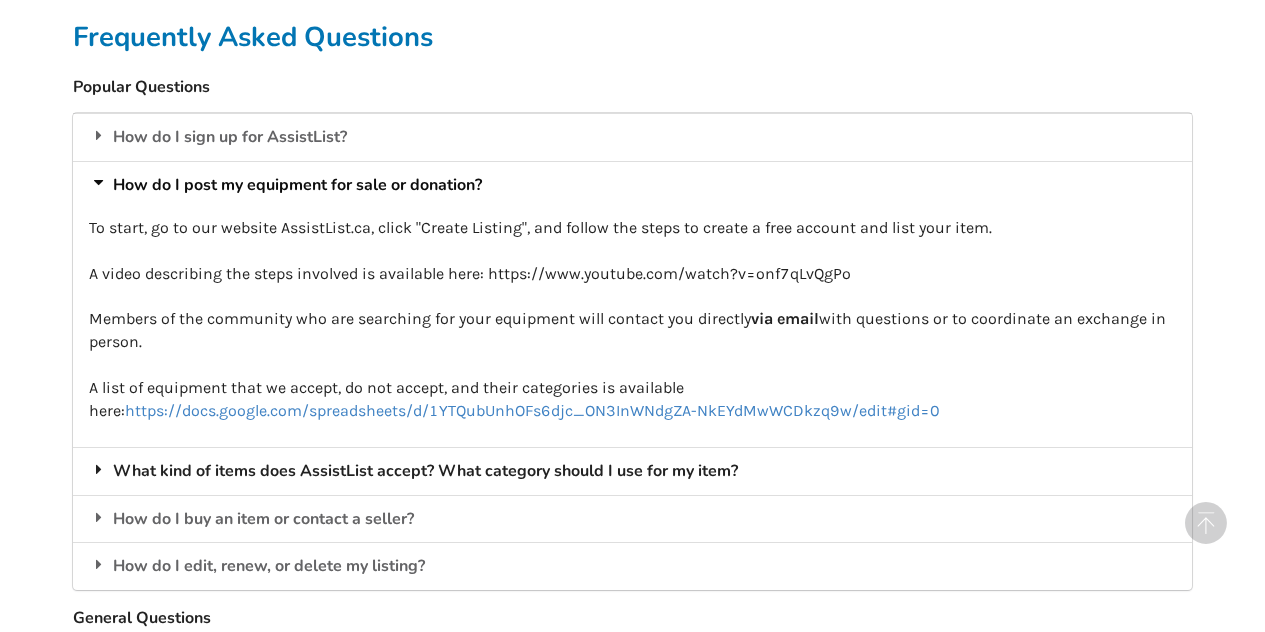 scroll, scrollTop: 1583, scrollLeft: 0, axis: vertical 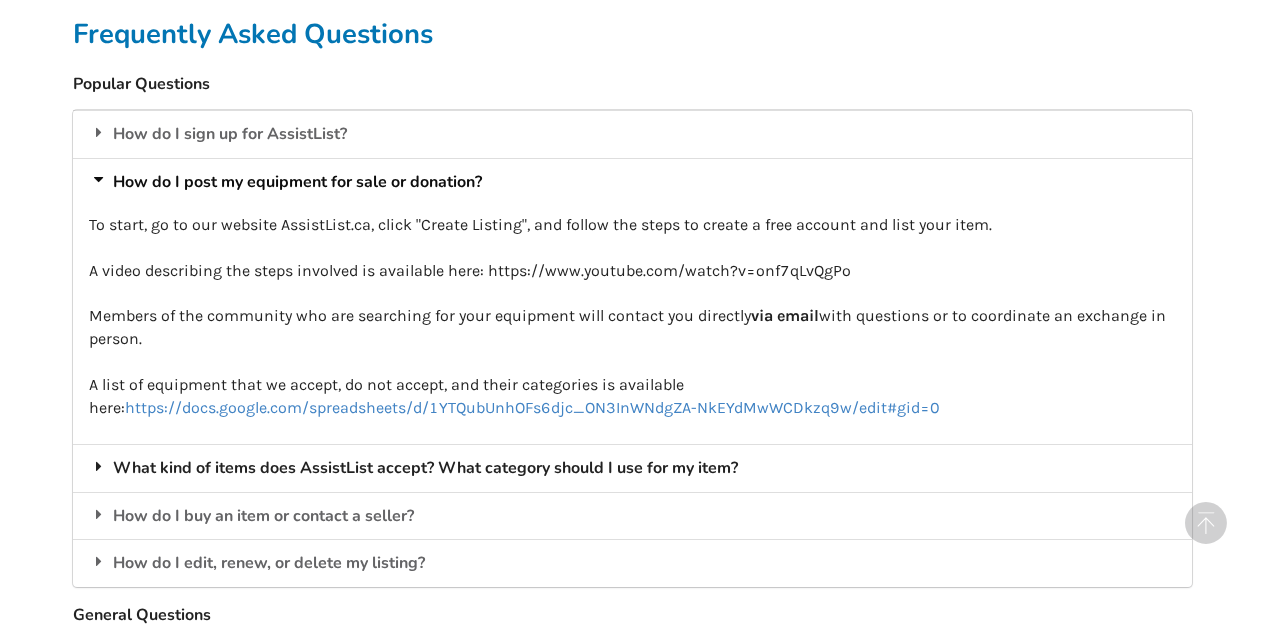 click on "What kind of items does AssistList accept? What category should I use for my item?" at bounding box center [632, 468] 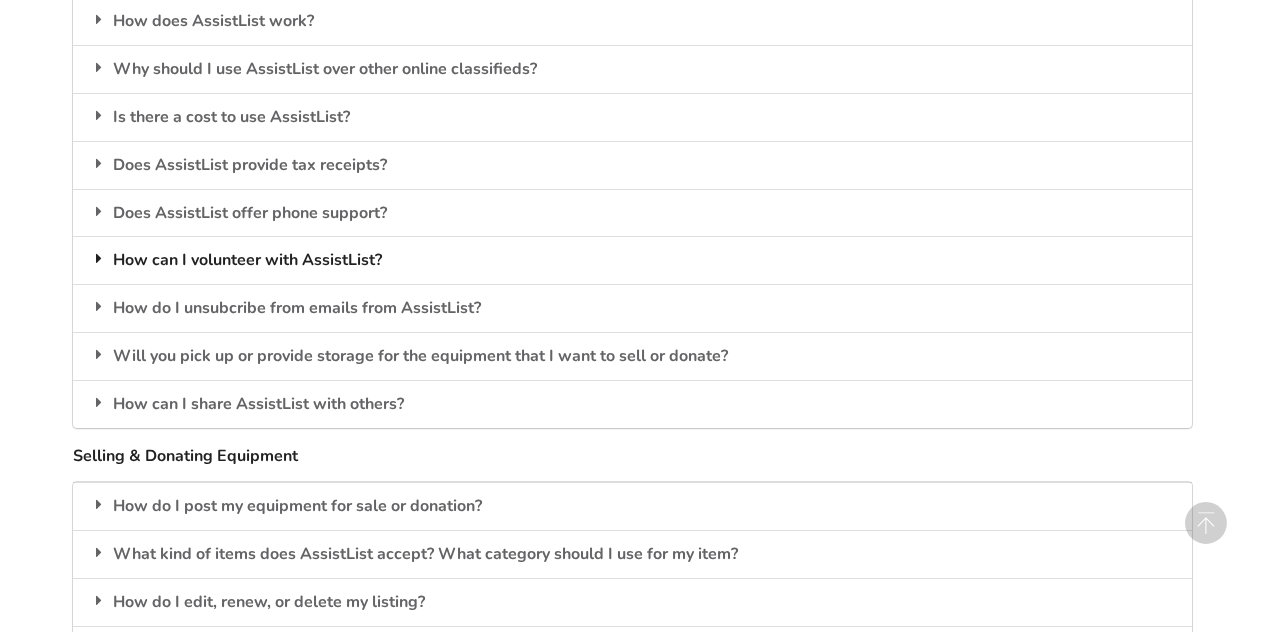 scroll, scrollTop: 2555, scrollLeft: 0, axis: vertical 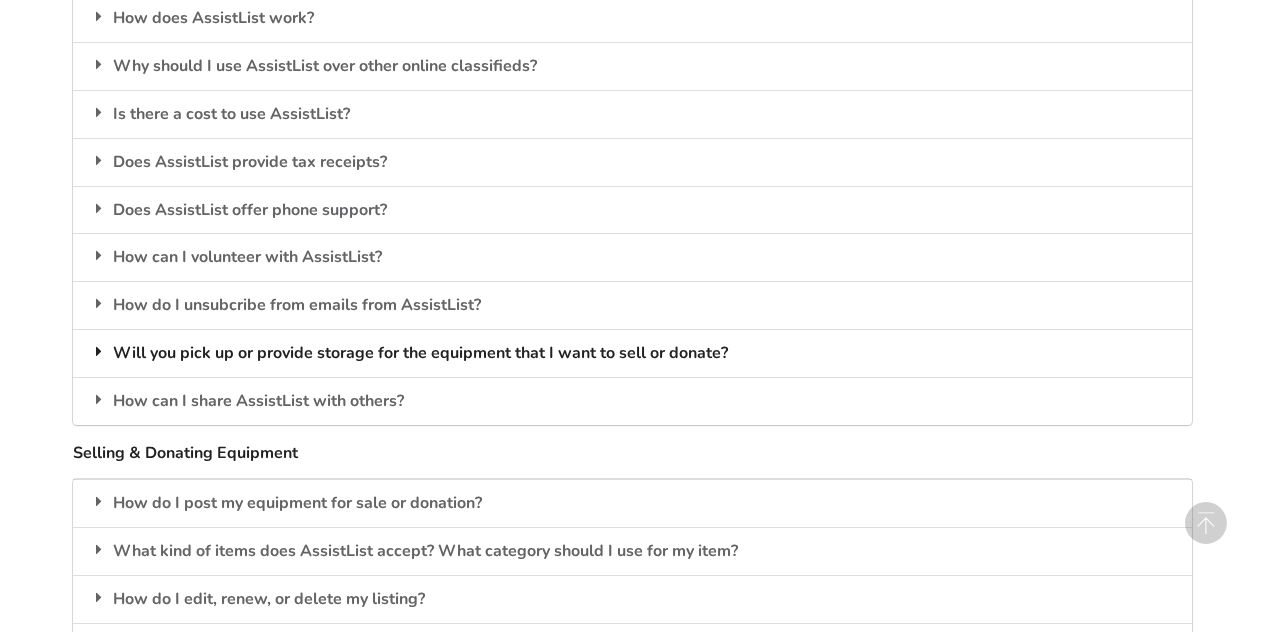 click on "Will you pick up or provide storage for the equipment that I want to sell or donate?" at bounding box center [632, 353] 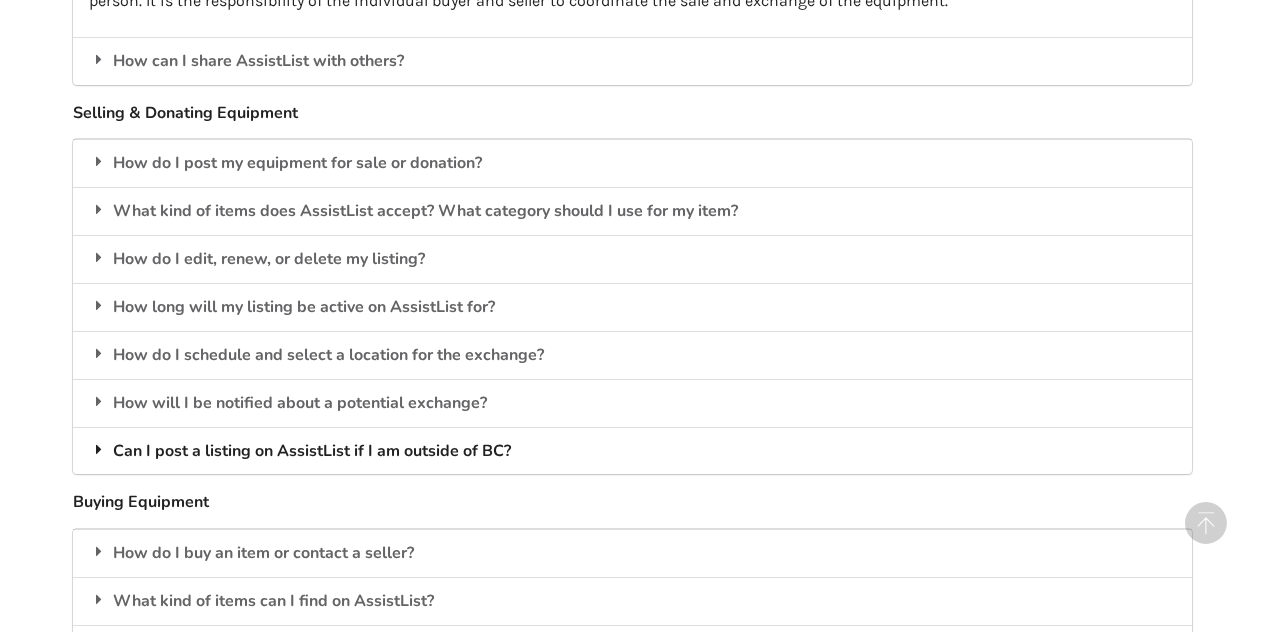 scroll, scrollTop: 3043, scrollLeft: 0, axis: vertical 